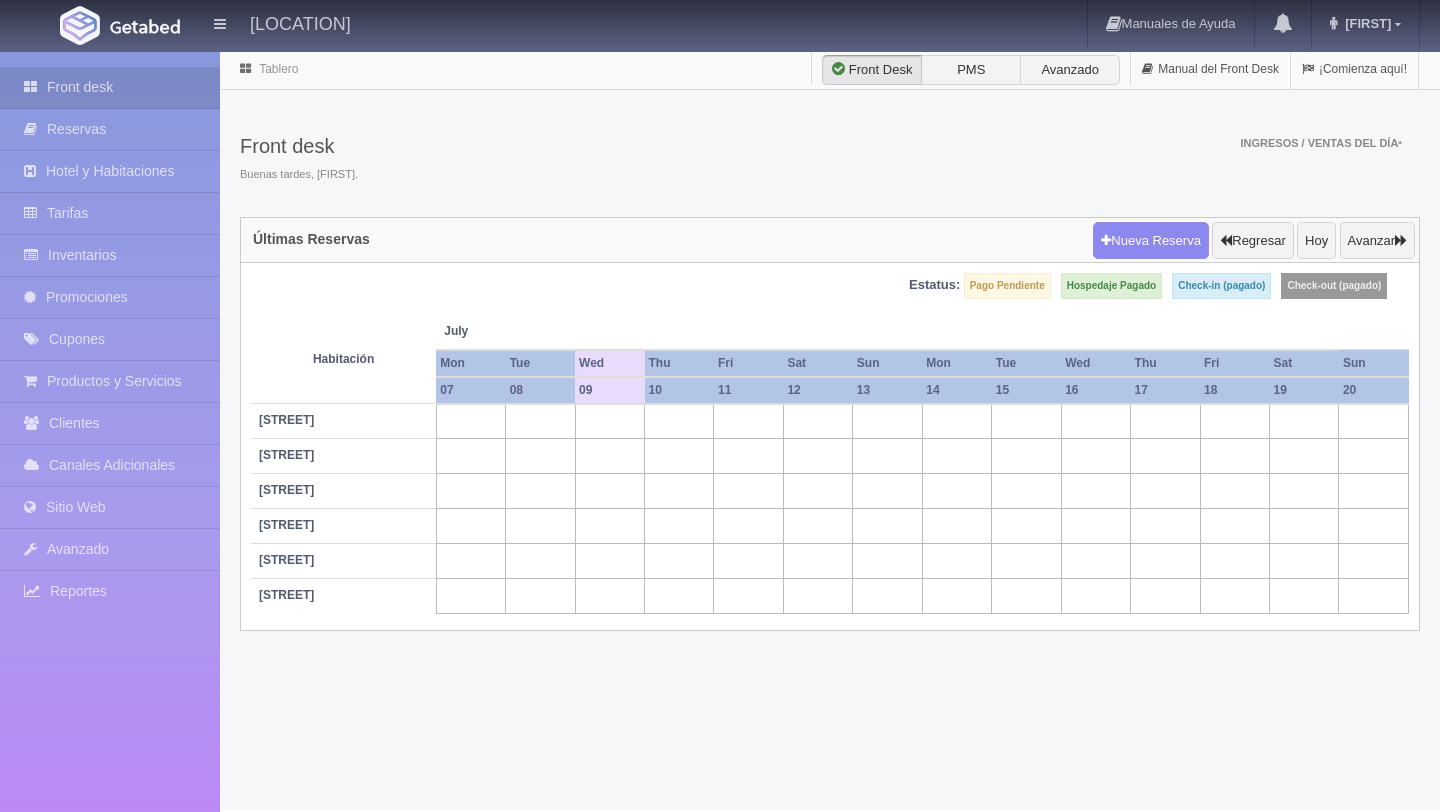 scroll, scrollTop: 0, scrollLeft: 0, axis: both 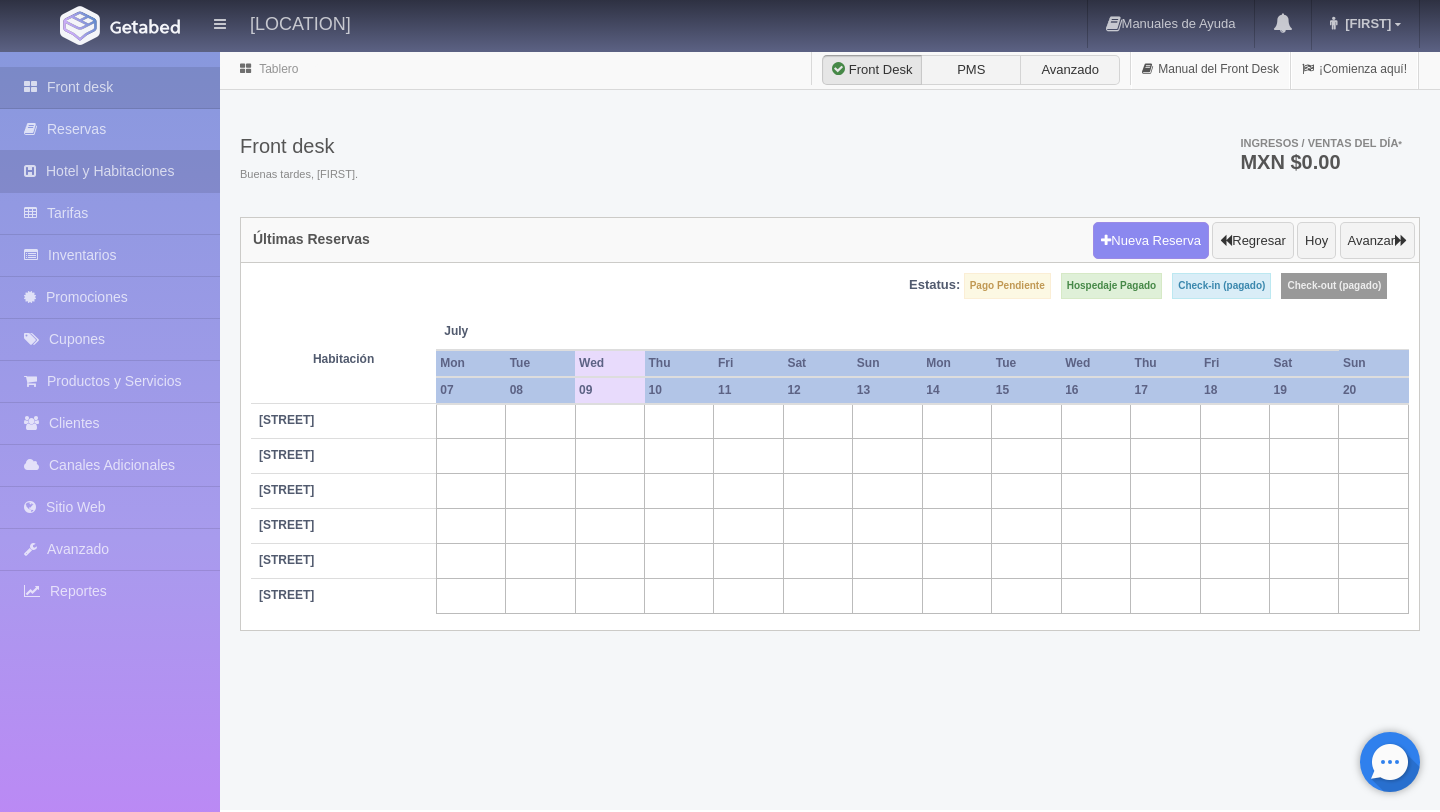 click on "Hotel y Habitaciones" at bounding box center [110, 171] 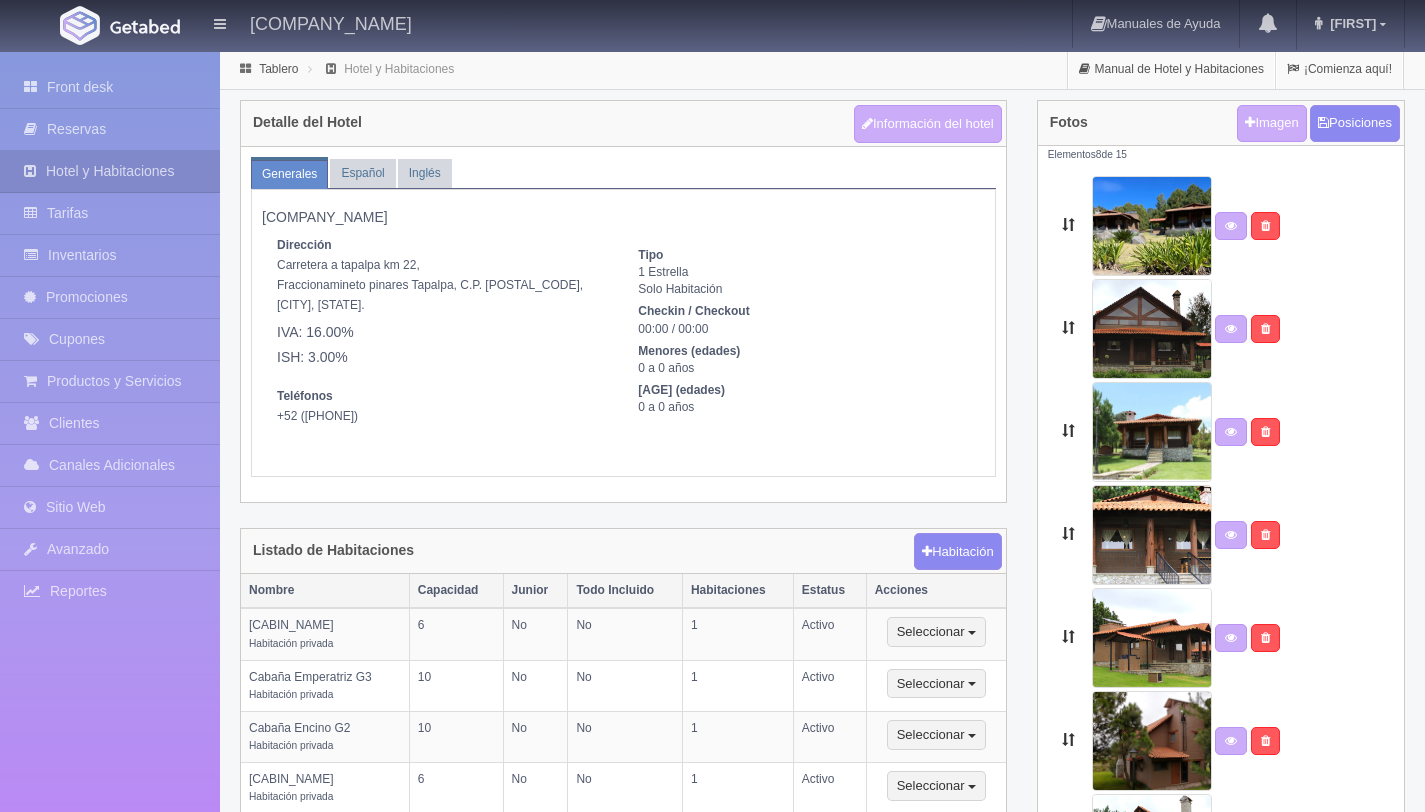 scroll, scrollTop: 0, scrollLeft: 0, axis: both 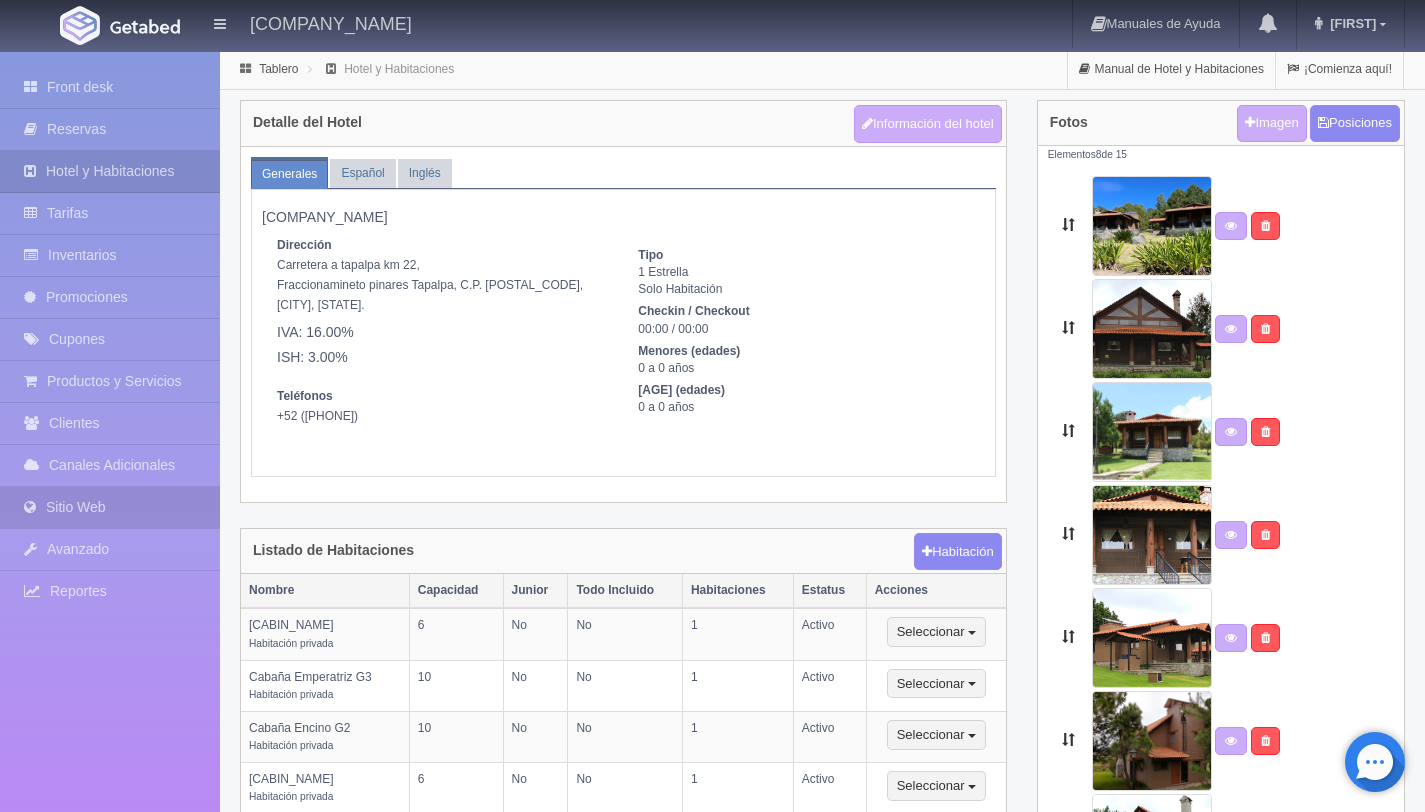 click on "Sitio Web" at bounding box center (110, 465) 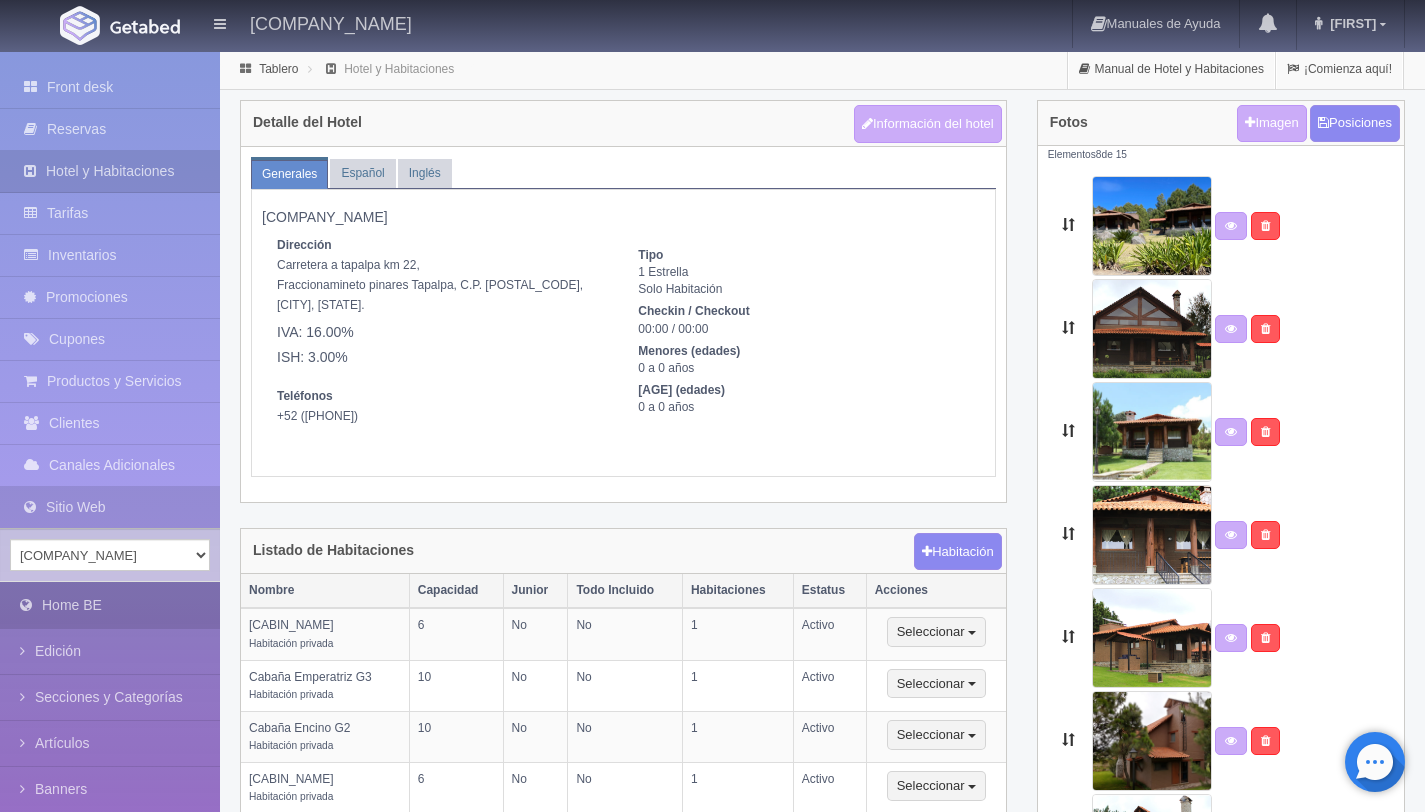 click on "Home BE" at bounding box center (110, 605) 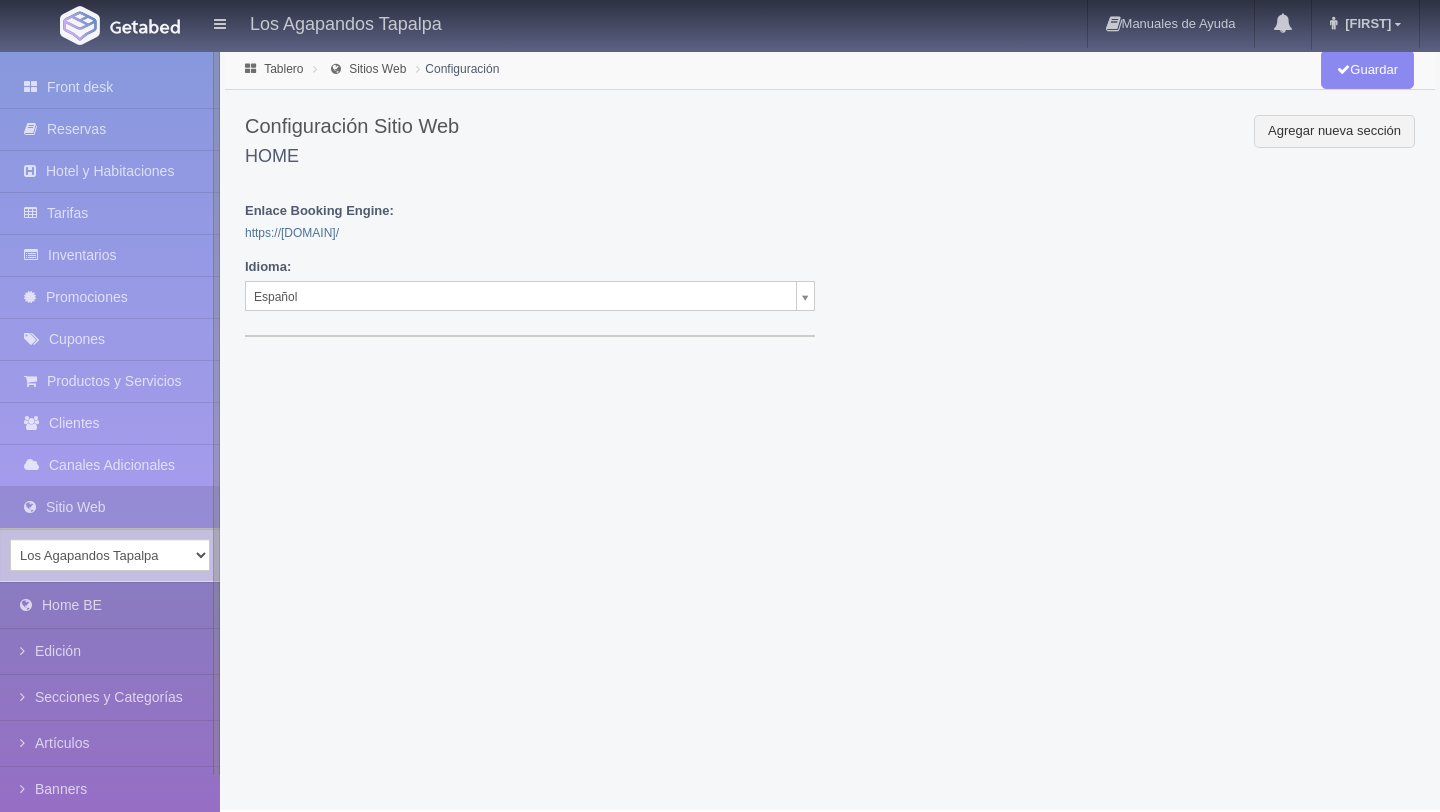 scroll, scrollTop: 0, scrollLeft: 0, axis: both 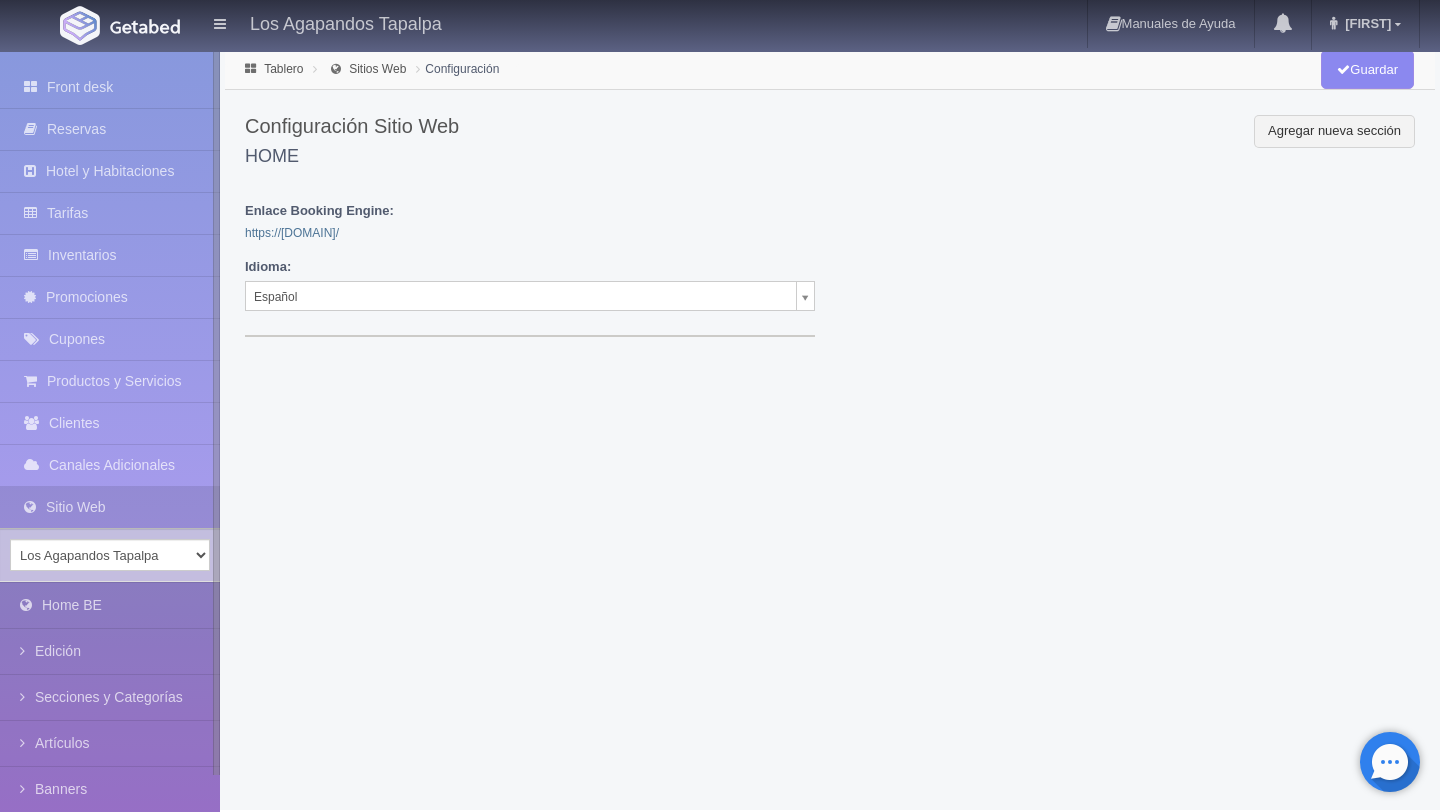 click on "https://losagapandostapalpa.gabsuite.com/" at bounding box center [530, 233] 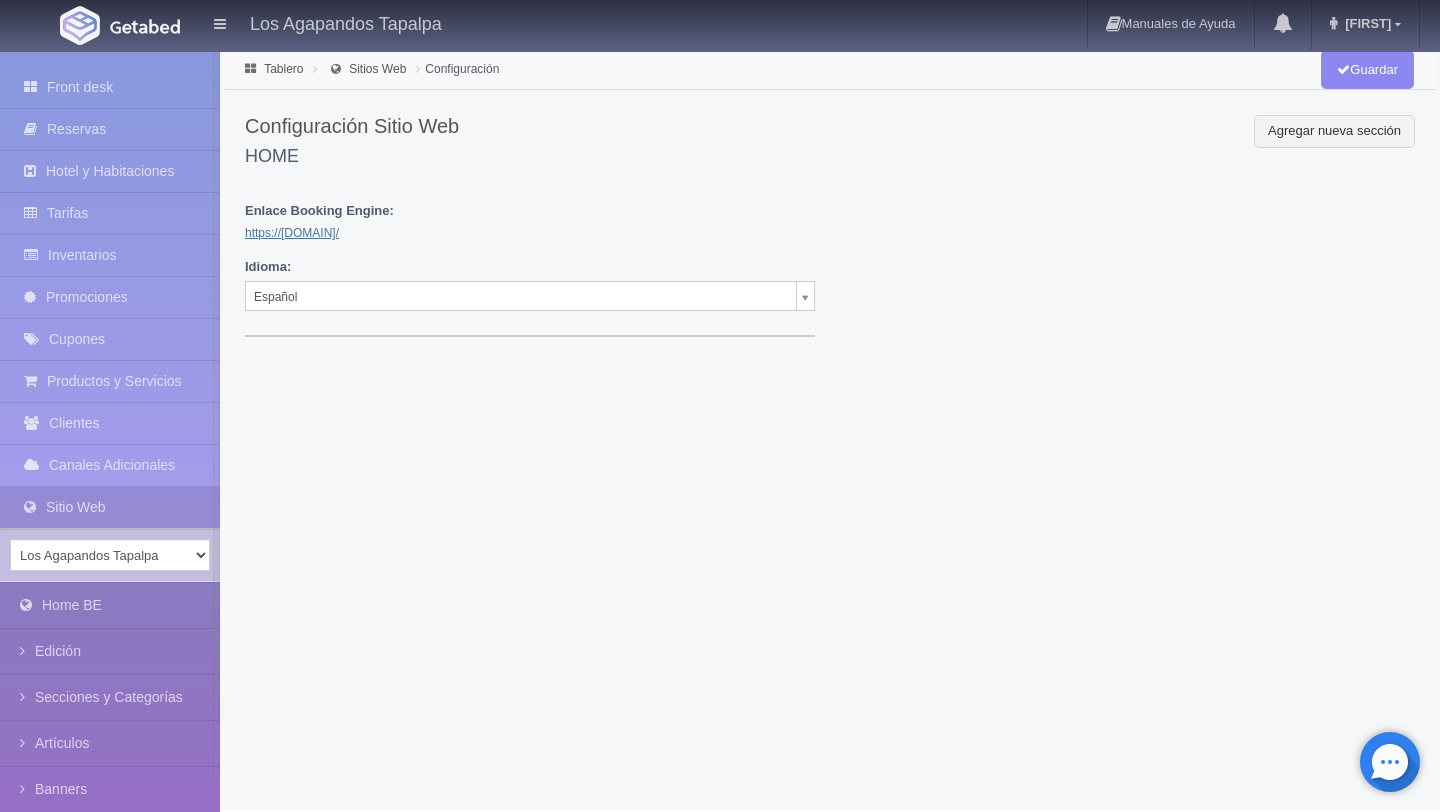 click on "https://losagapandostapalpa.gabsuite.com/" at bounding box center (292, 233) 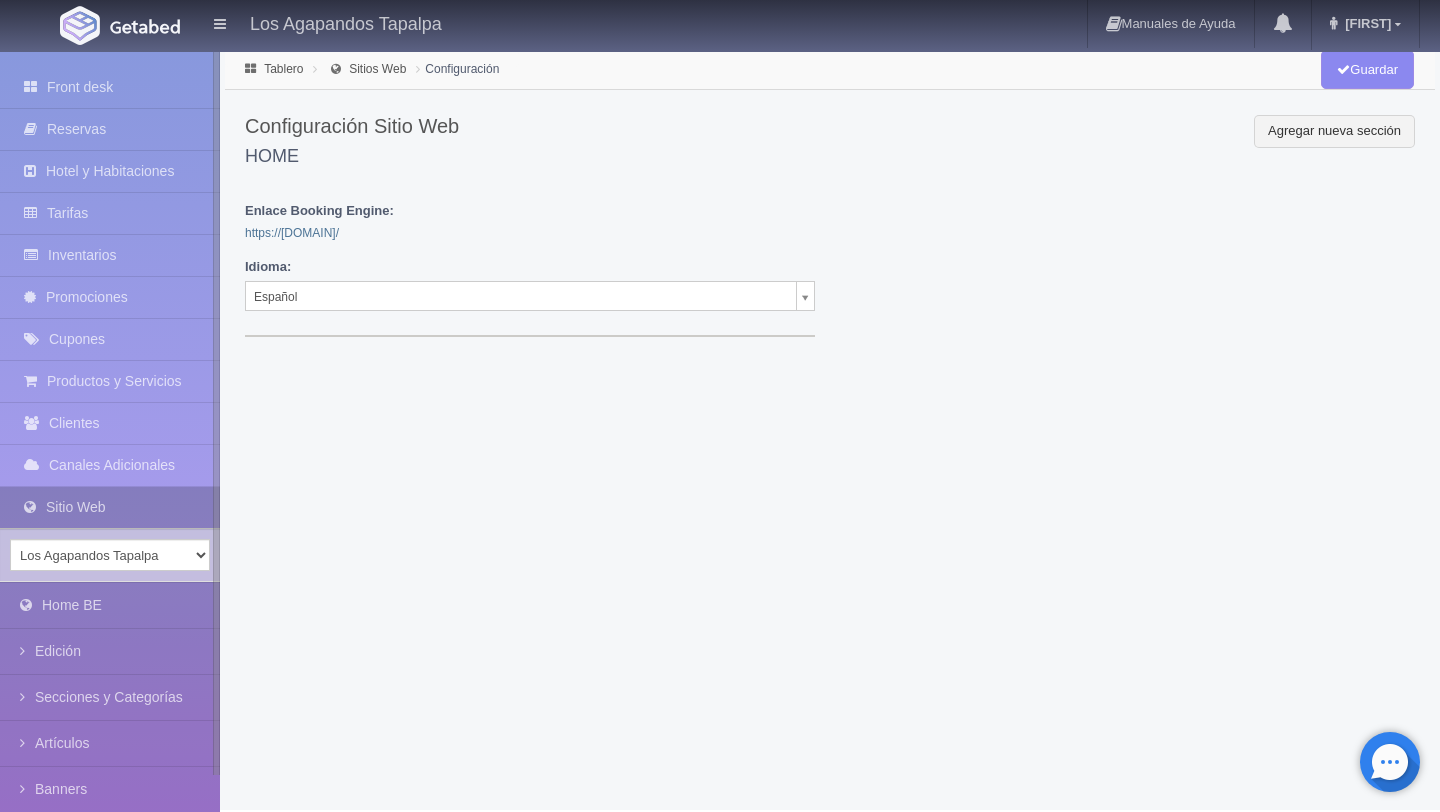 click on "Sitio Web" at bounding box center [110, 507] 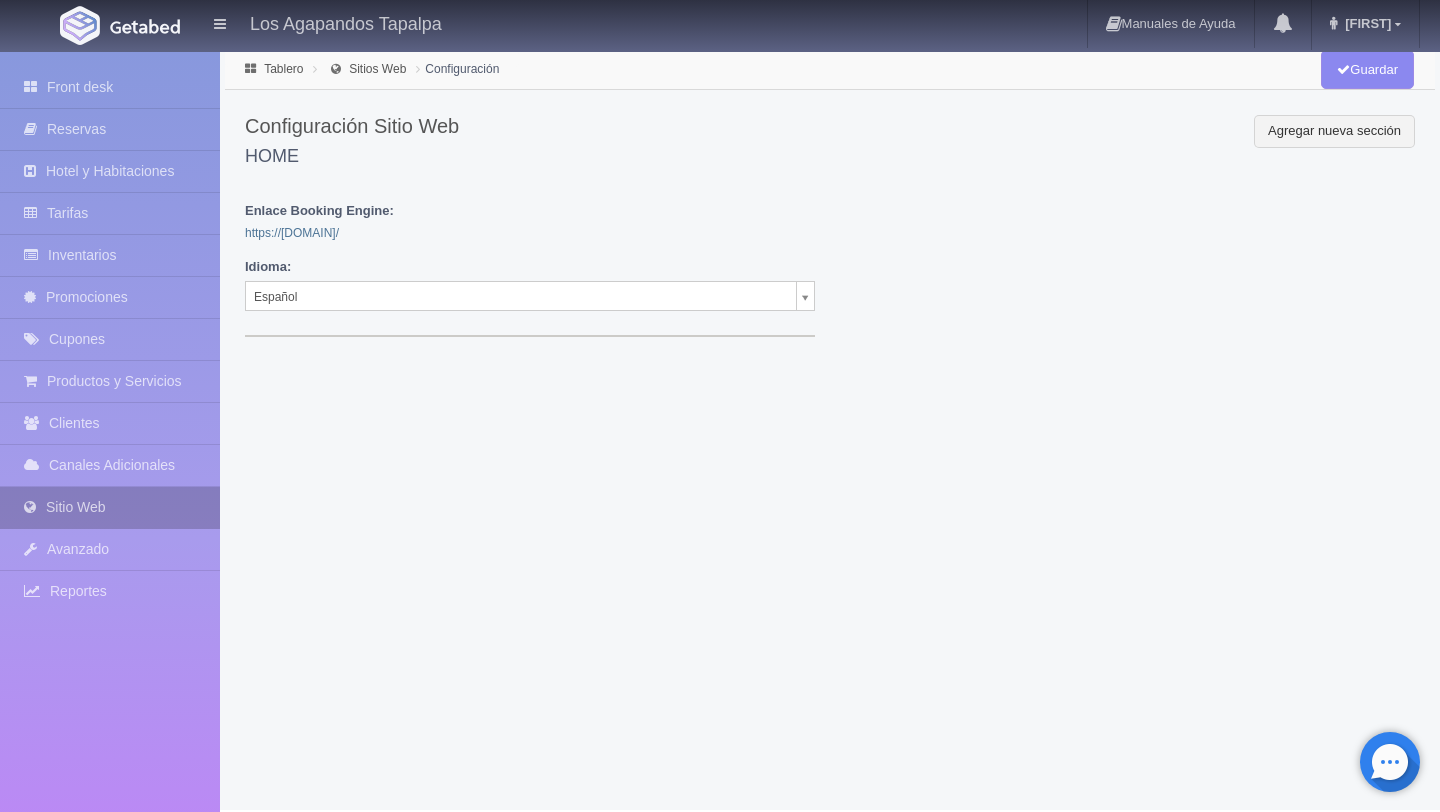 click on "Sitio Web" at bounding box center [110, 507] 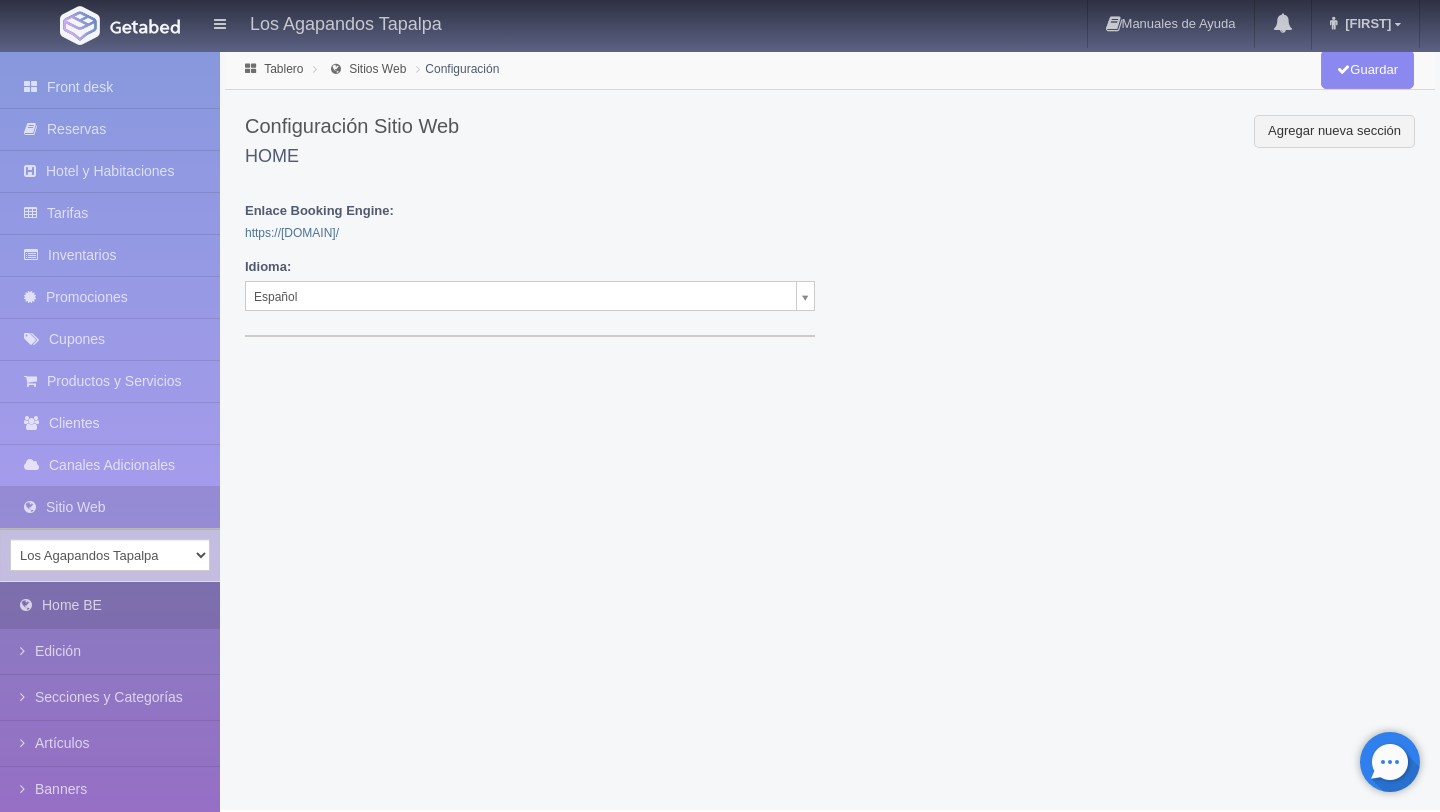 click on "Home [LOCATION]" at bounding box center [110, 605] 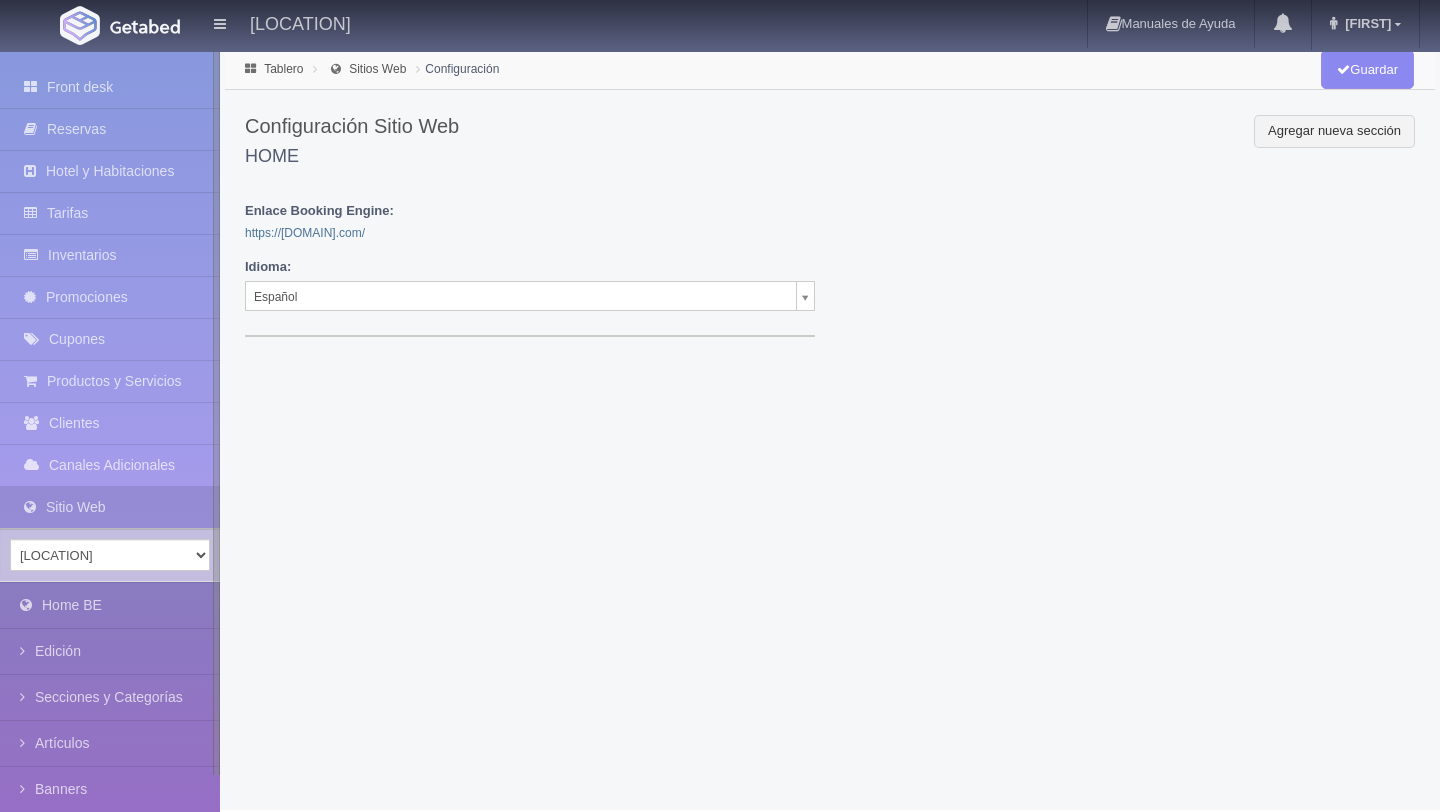 scroll, scrollTop: 0, scrollLeft: 0, axis: both 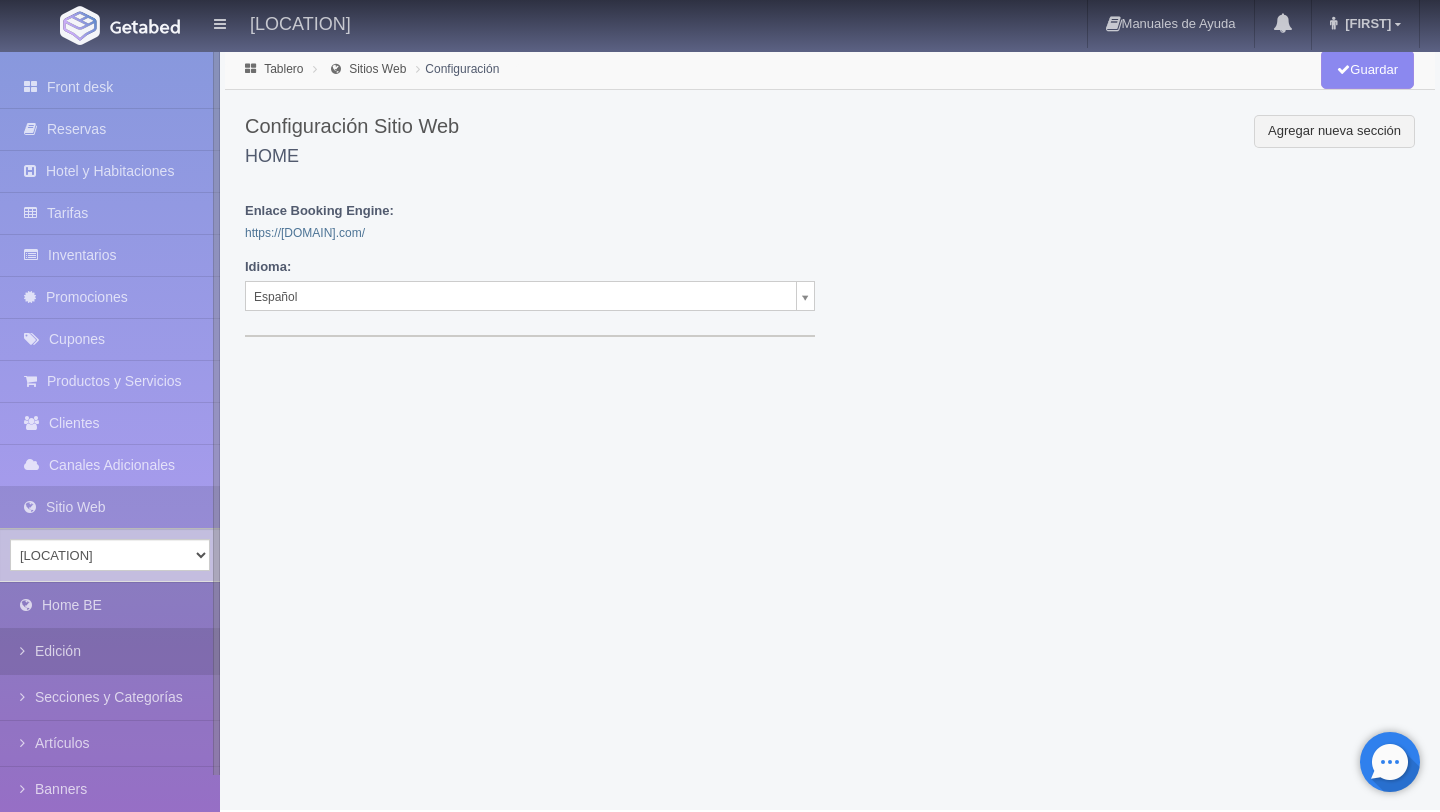 click on "Edición" at bounding box center (110, 651) 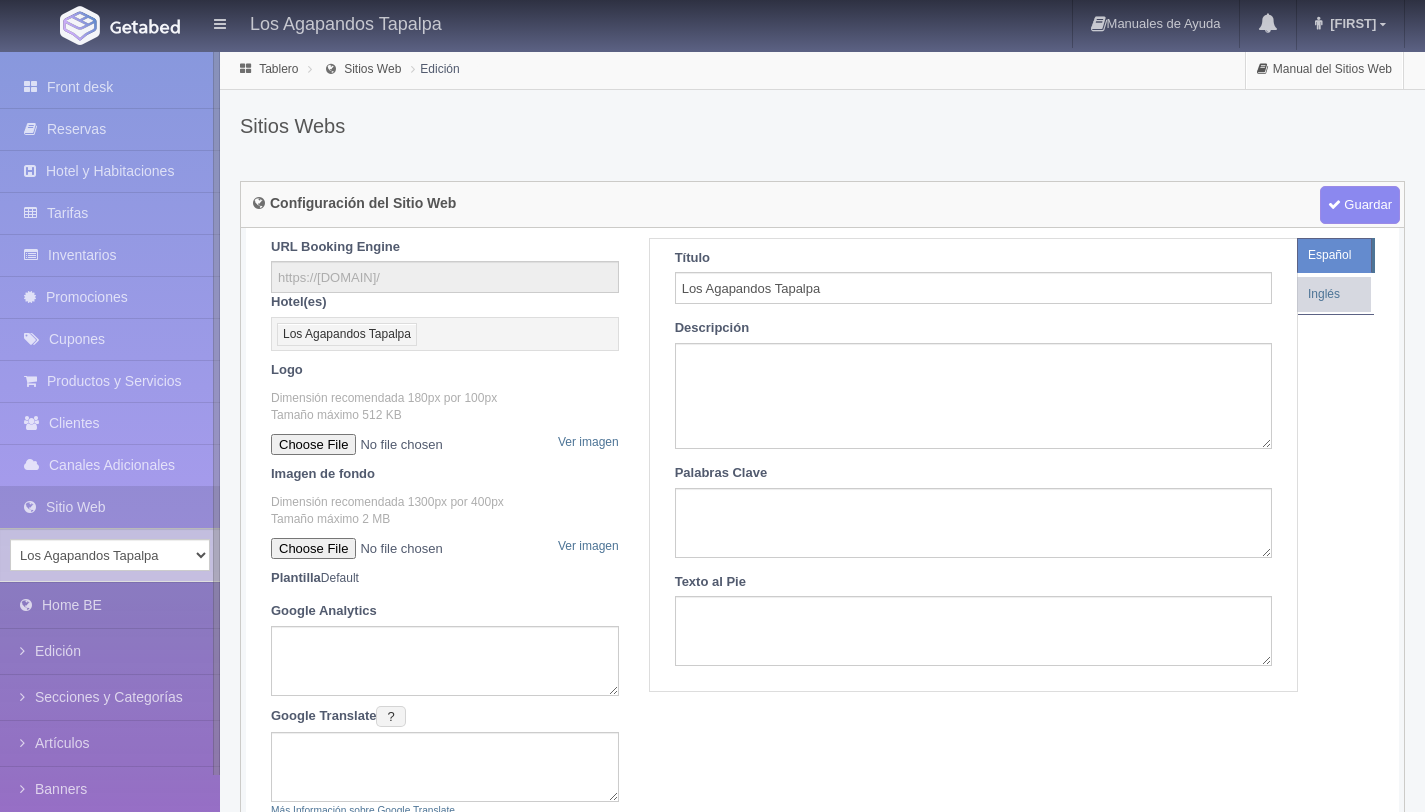 scroll, scrollTop: 0, scrollLeft: 0, axis: both 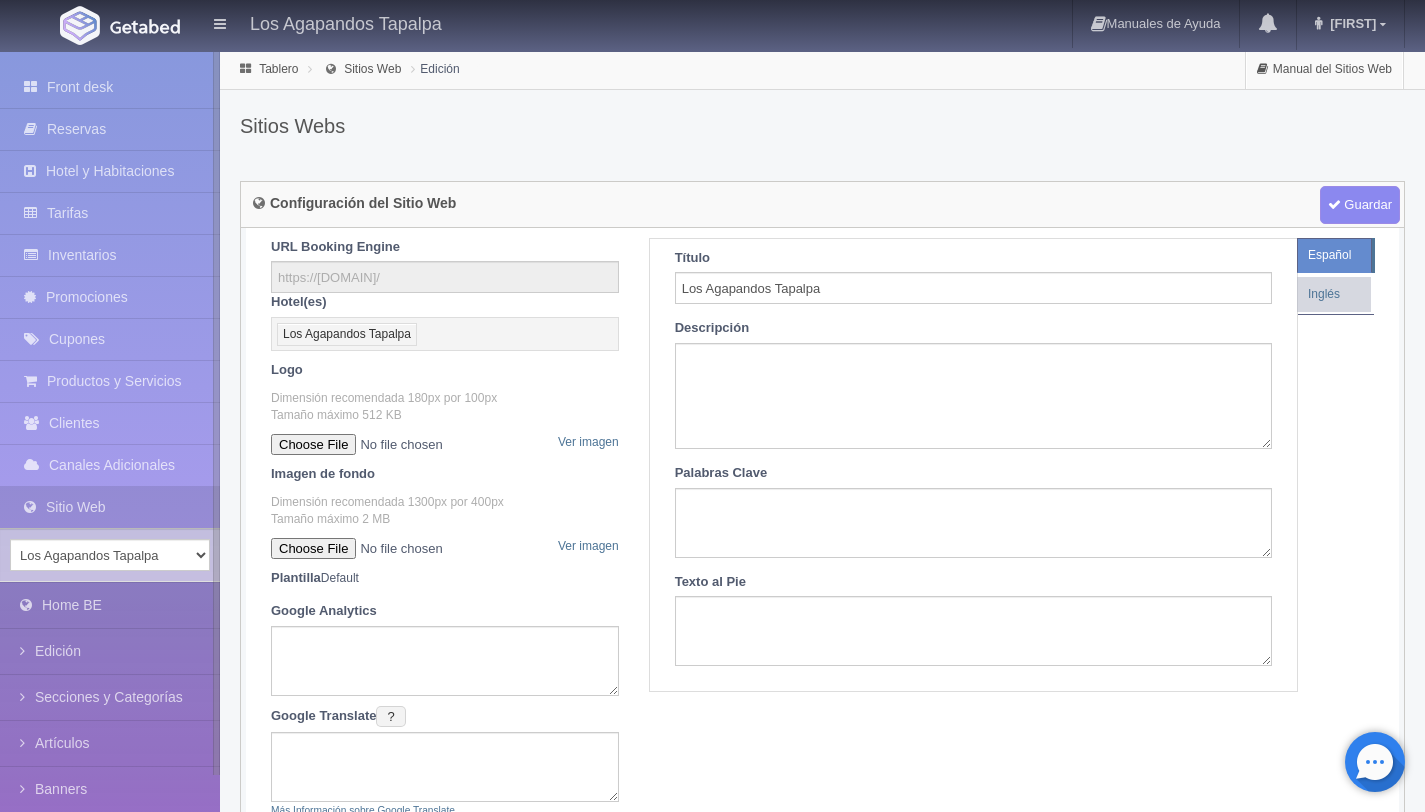 click at bounding box center (394, 444) 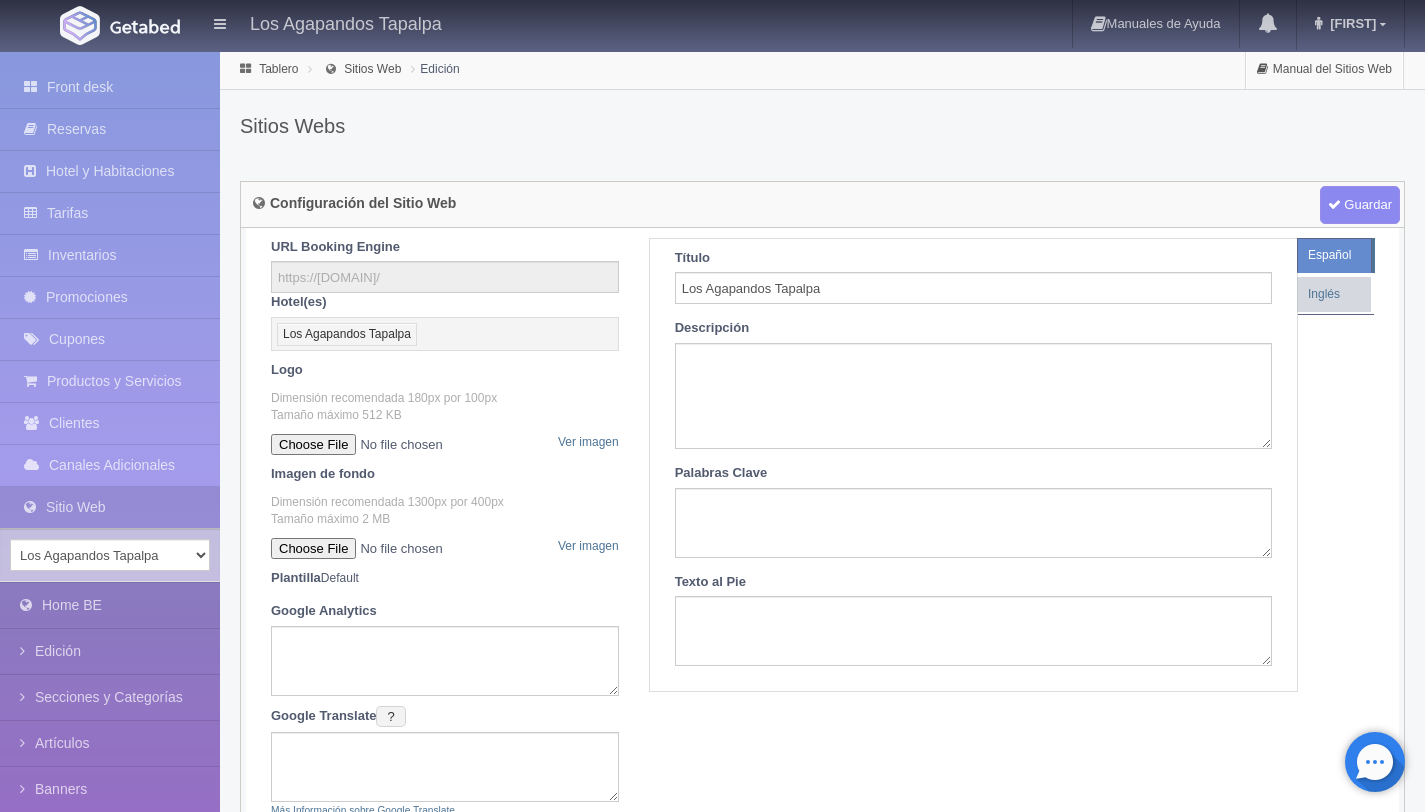 type on "C:\fakepath\Captura de pantalla [DATE] a la(s) [TIME].png" 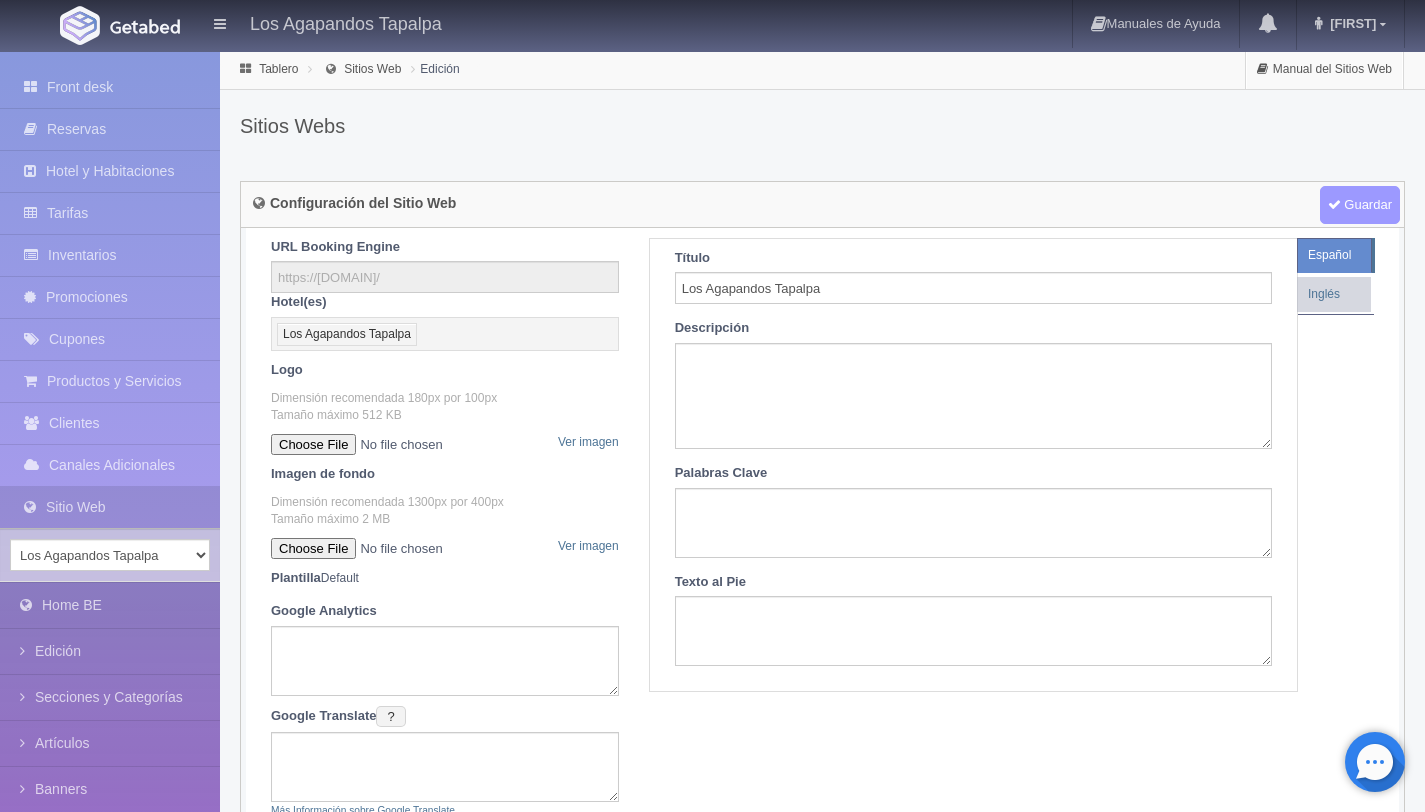 click on "Guardar" at bounding box center (1360, 205) 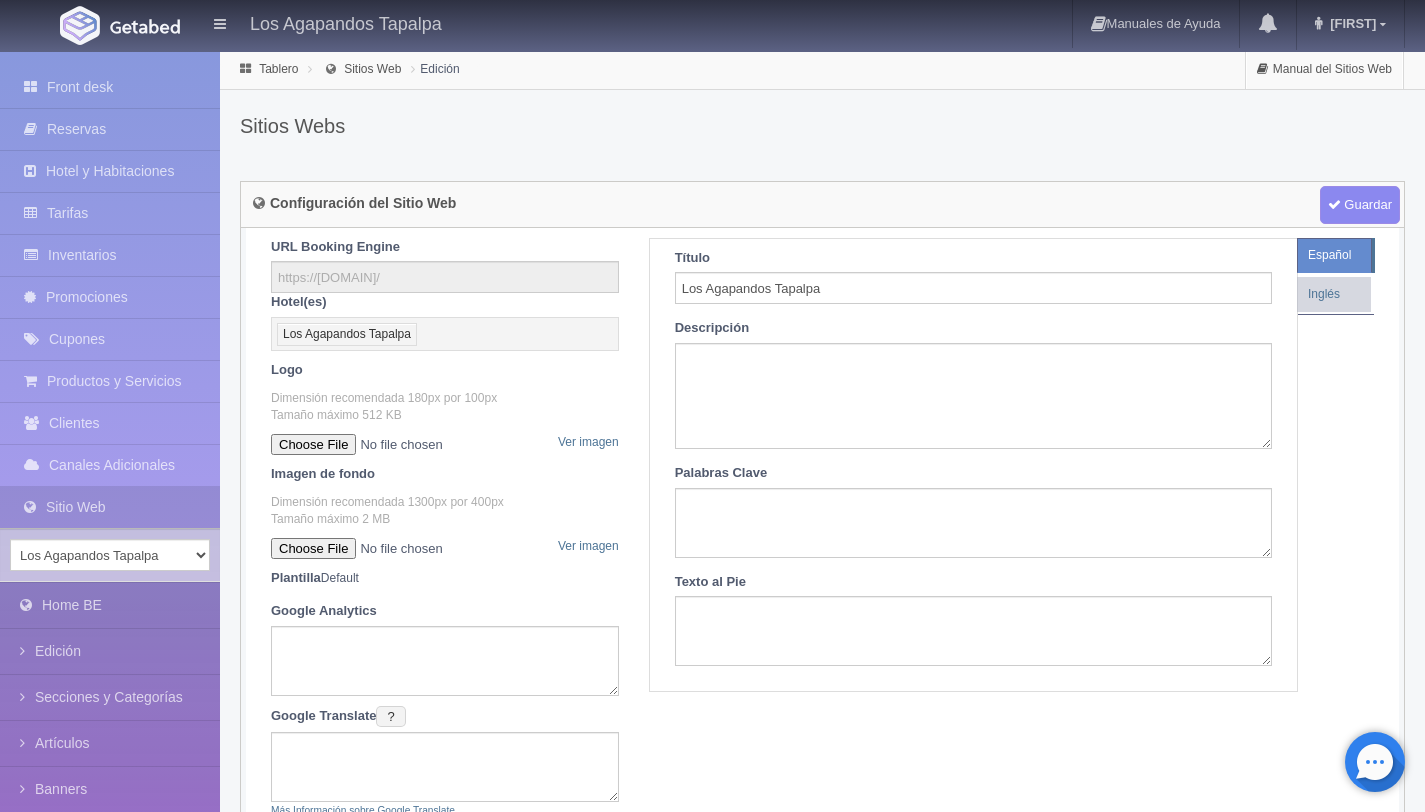 click at bounding box center (394, 548) 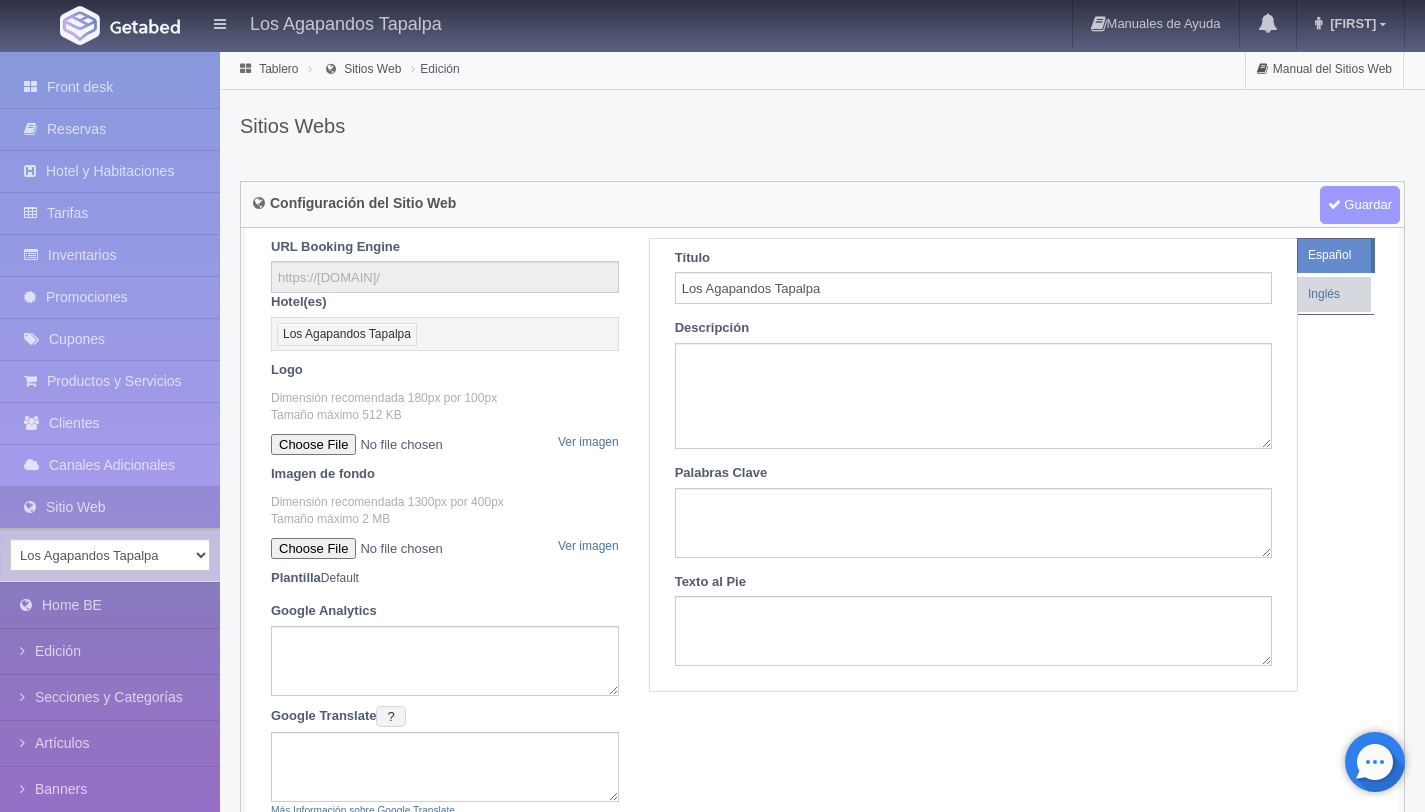 click on "Guardar" at bounding box center [1360, 205] 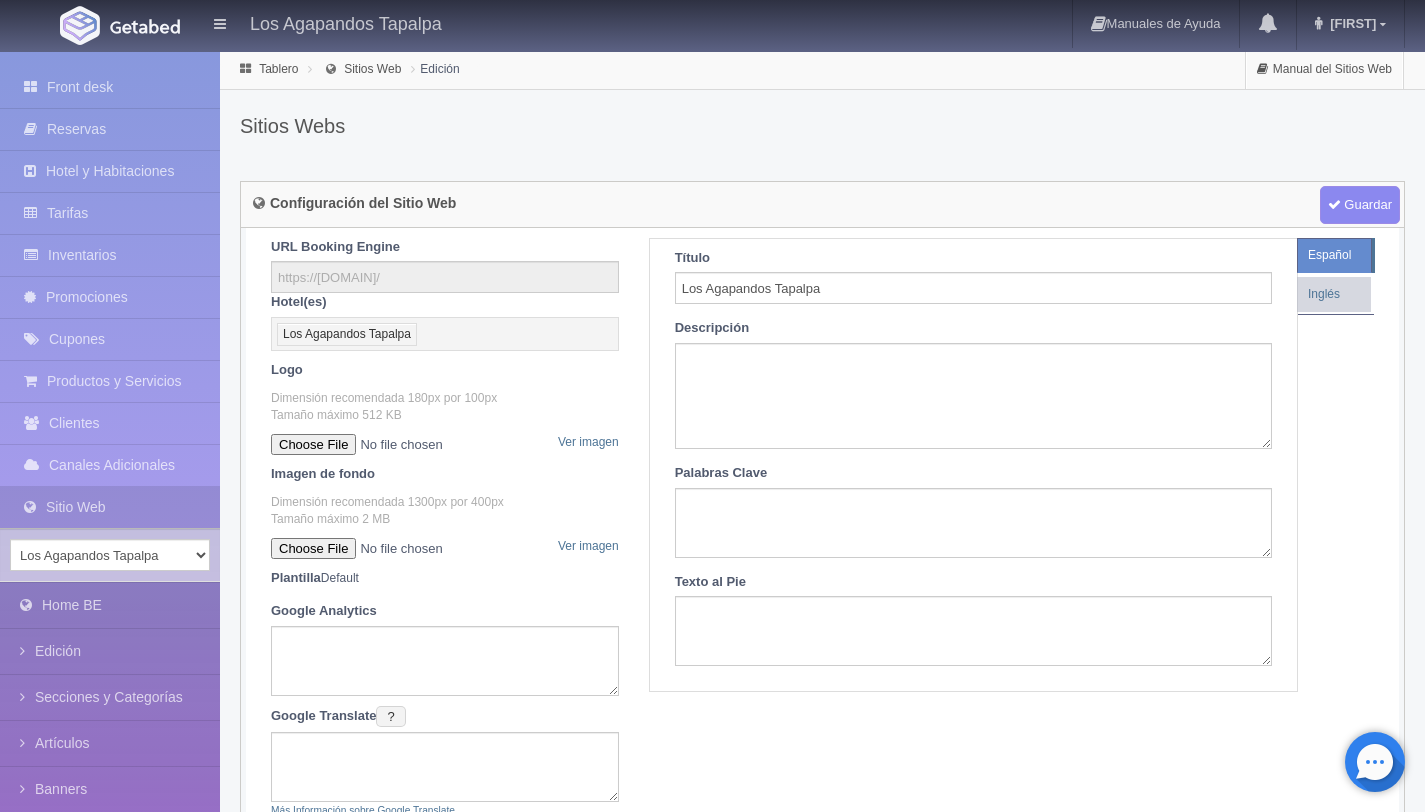 click at bounding box center (394, 548) 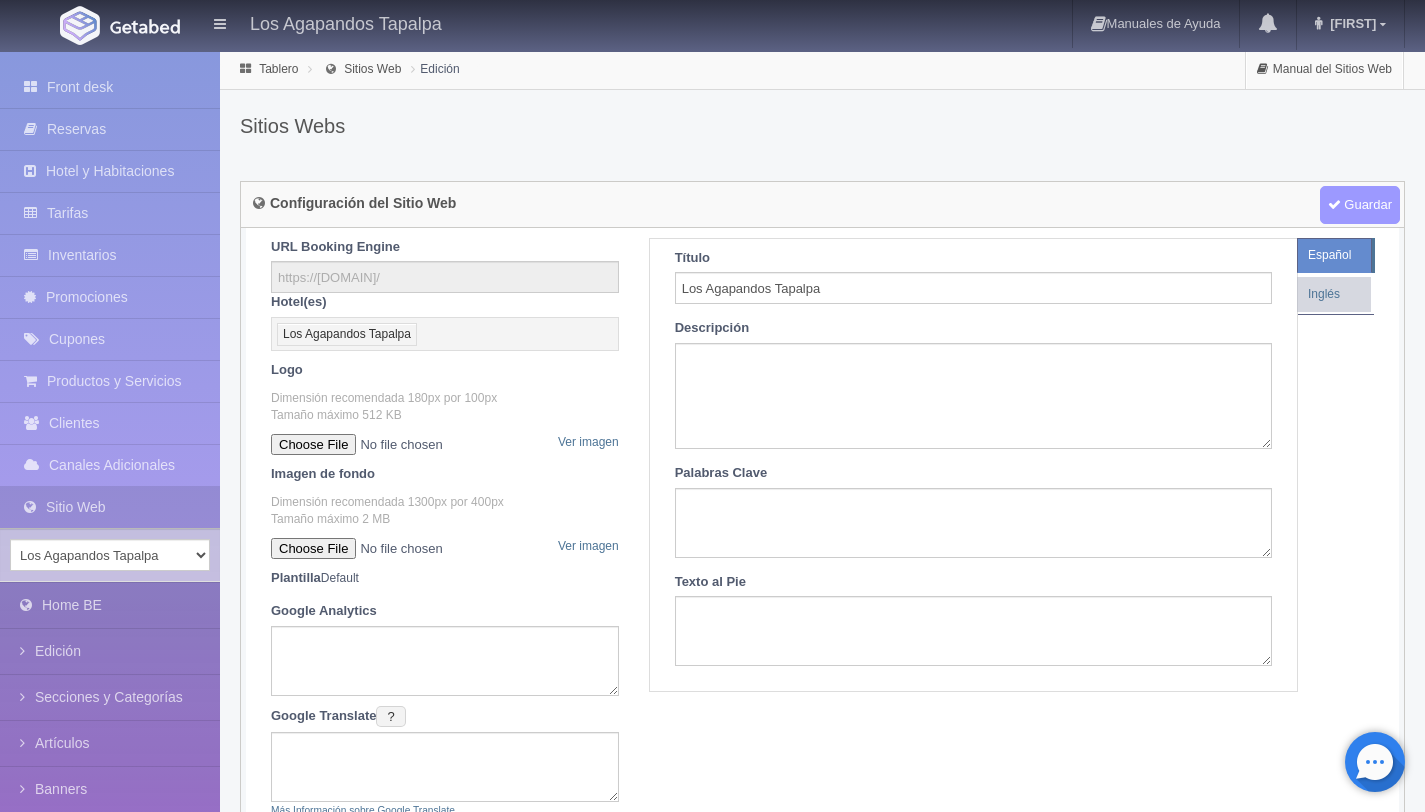 click on "Guardar" at bounding box center [1360, 205] 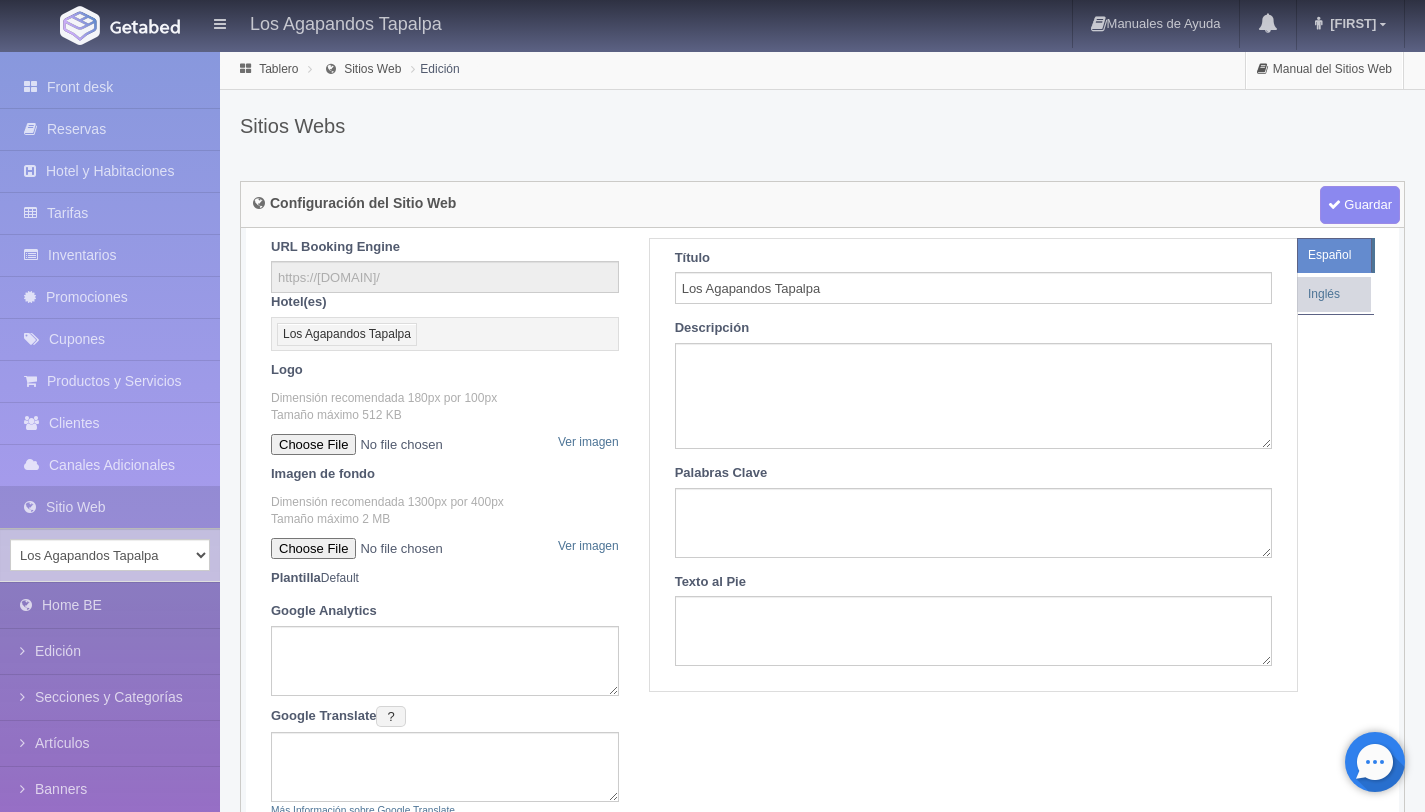 click at bounding box center [394, 548] 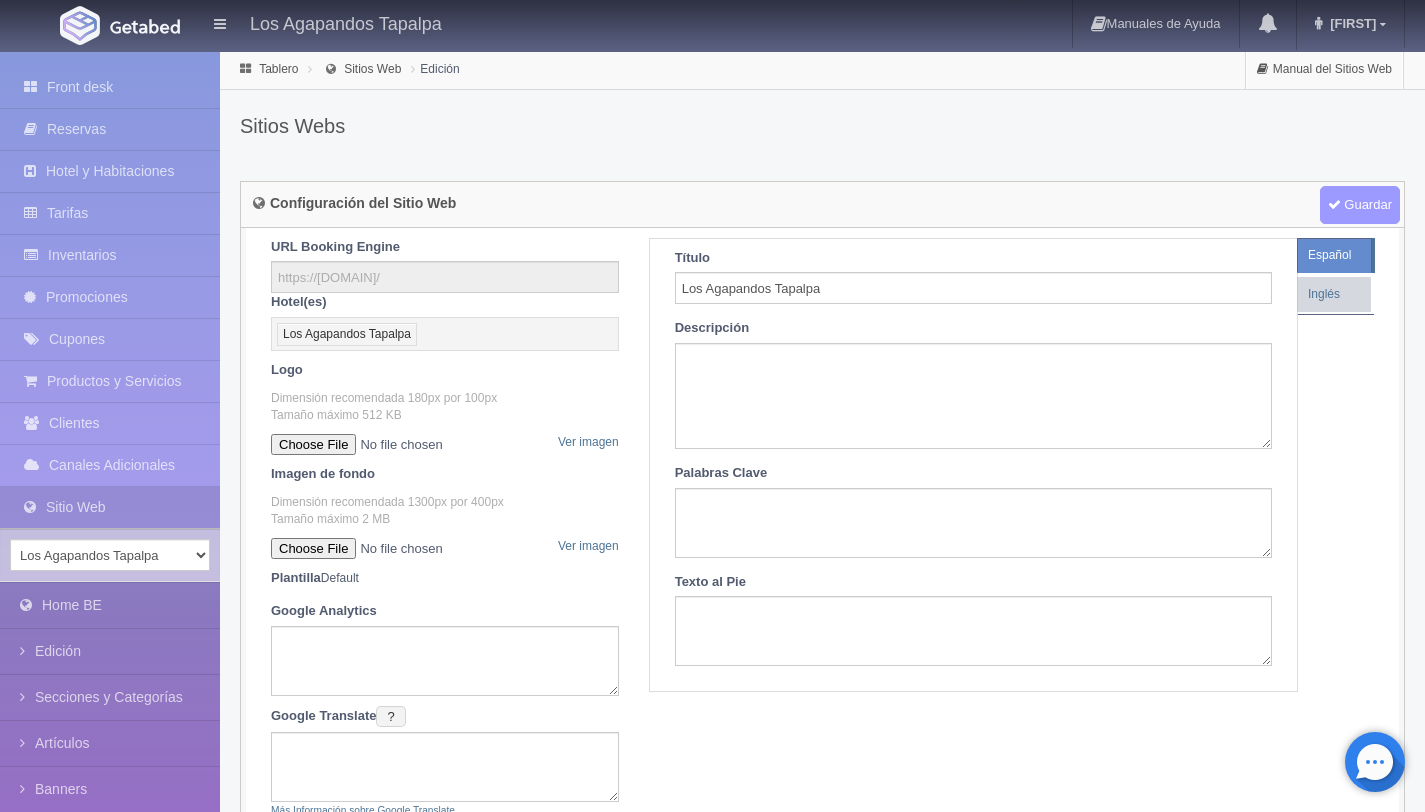 click on "Guardar" at bounding box center [1360, 205] 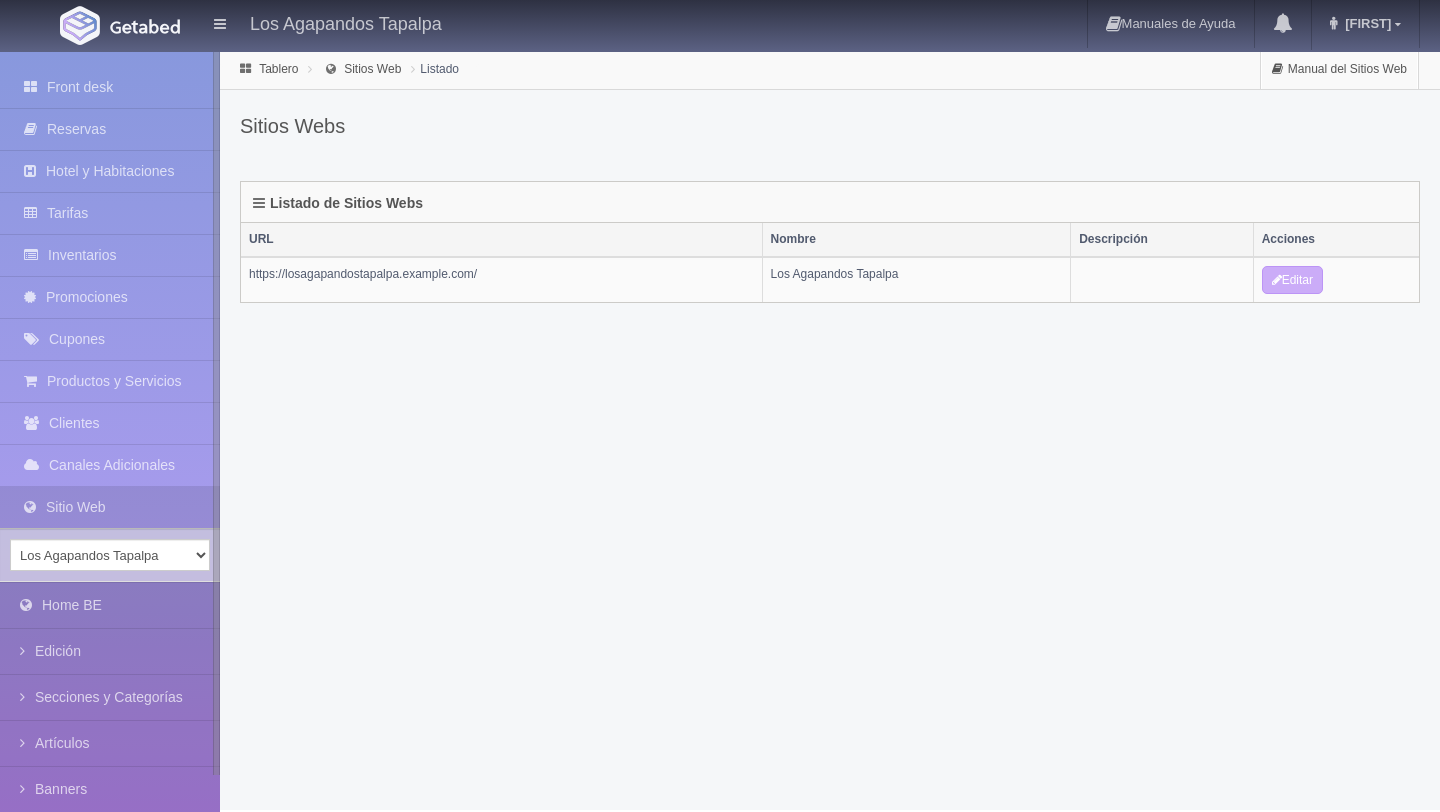 scroll, scrollTop: 0, scrollLeft: 0, axis: both 